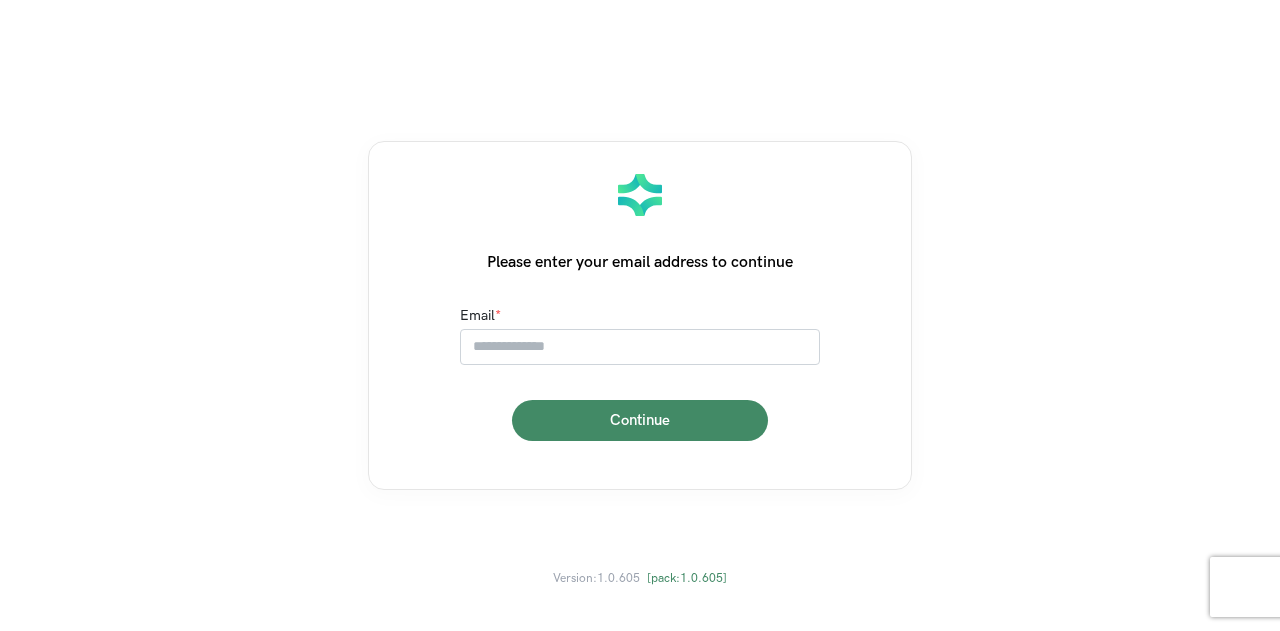 scroll, scrollTop: 0, scrollLeft: 0, axis: both 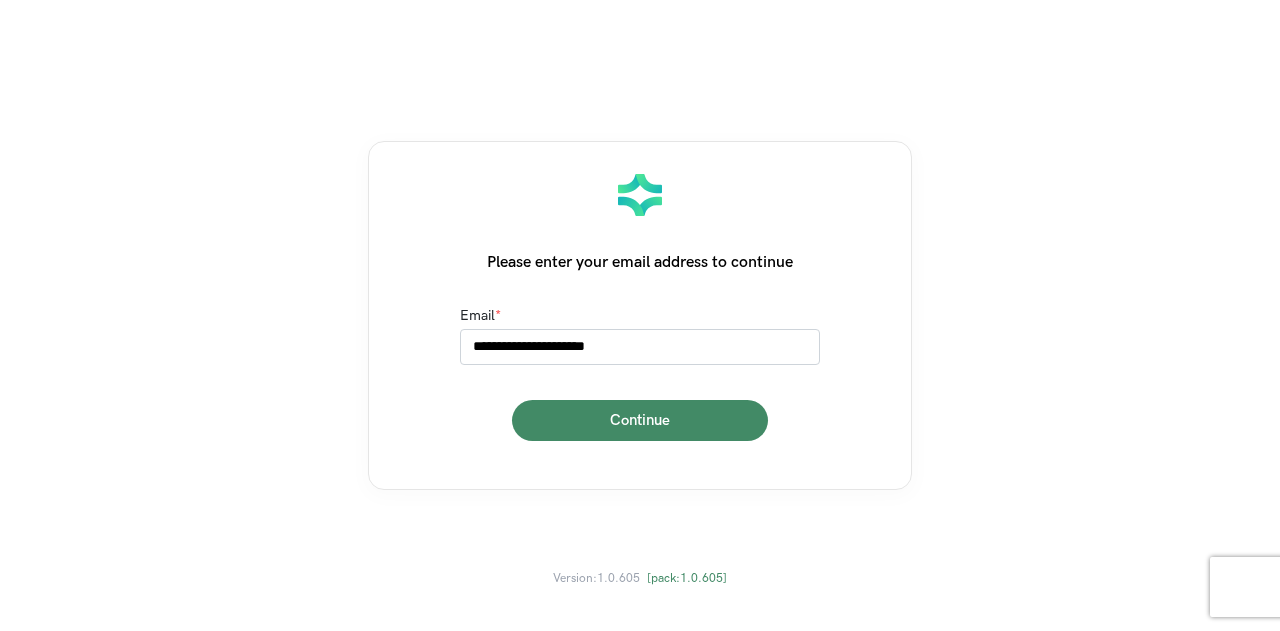 click on "Continue" at bounding box center (640, 420) 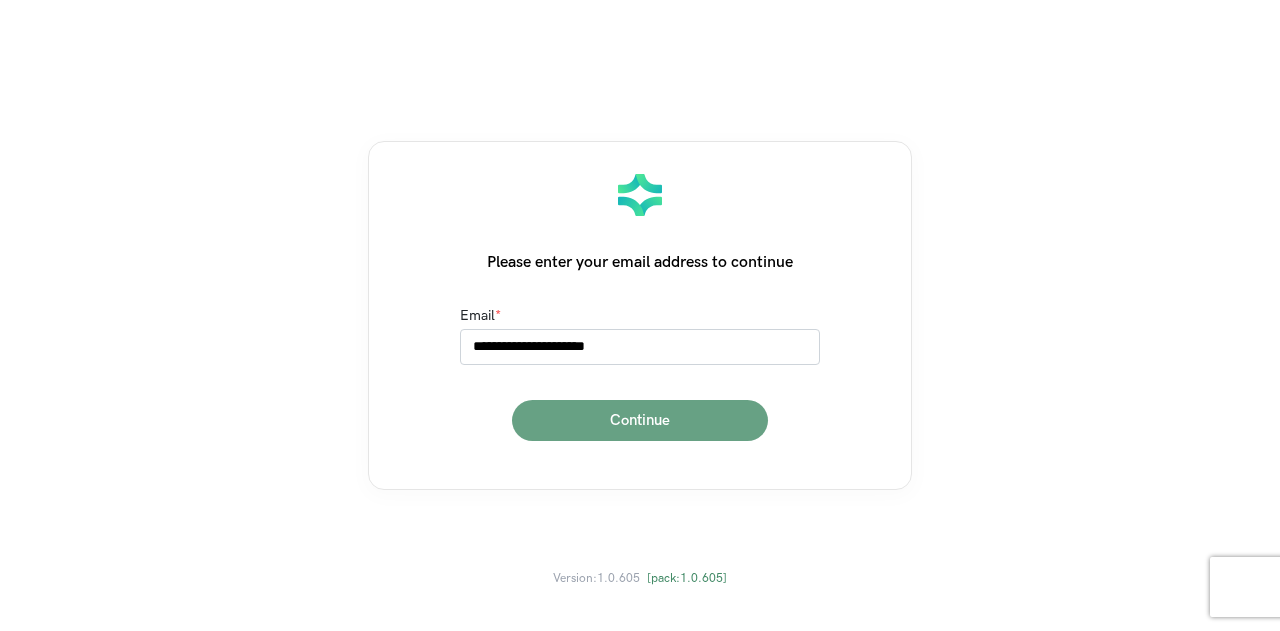 type on "**********" 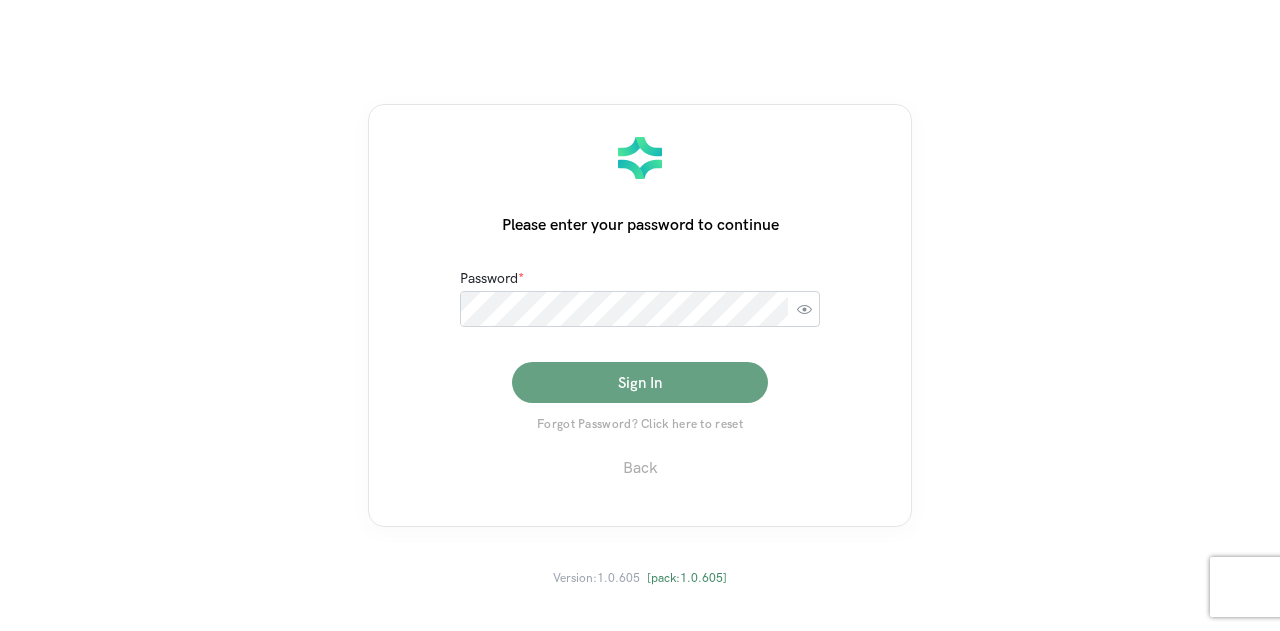 click on "Sign In" at bounding box center (640, 382) 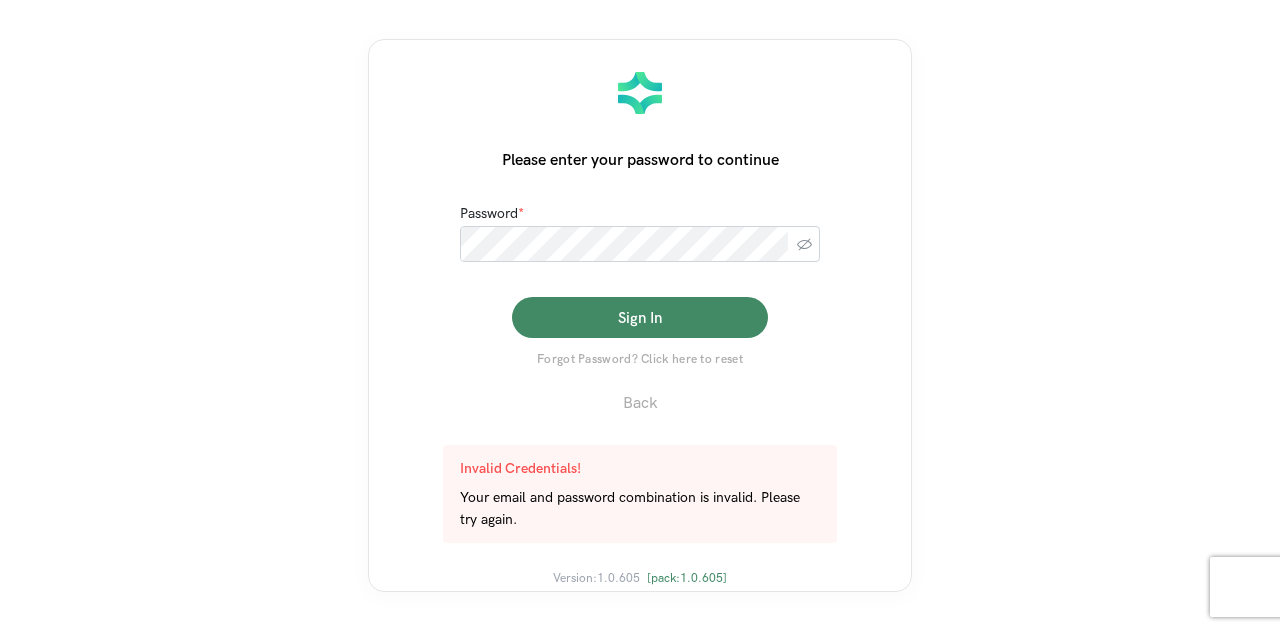 click at bounding box center [804, 244] 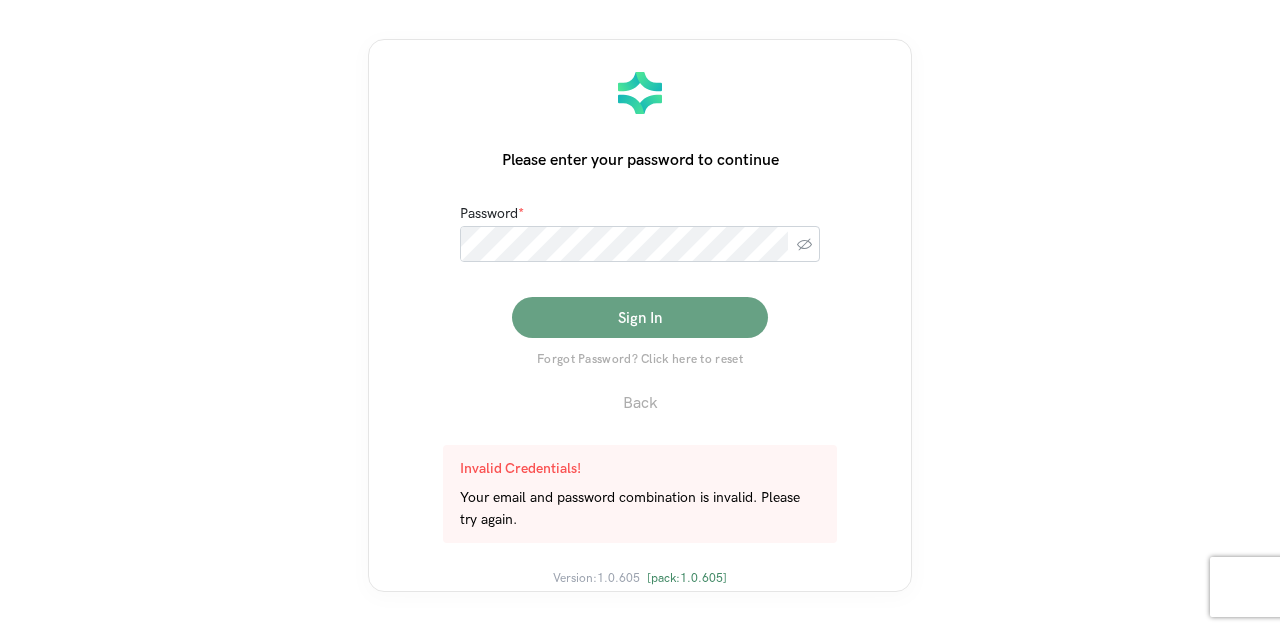 click on "Sign In" at bounding box center (640, 317) 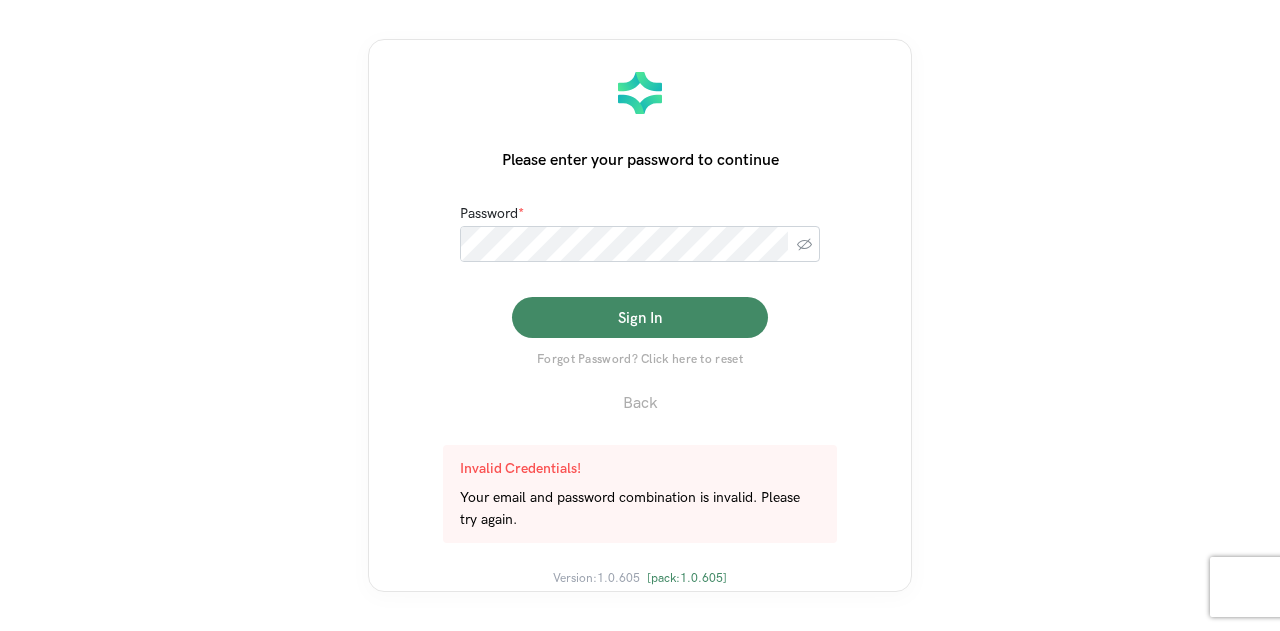 click on "Please enter your password to continue Password  * Sign In Forgot Password? Click here to reset Back Invalid Credentials! Your email and password combination is invalid. Please try again. Version:  1.0.605   [pack:  1.0.605 ]" at bounding box center (640, 315) 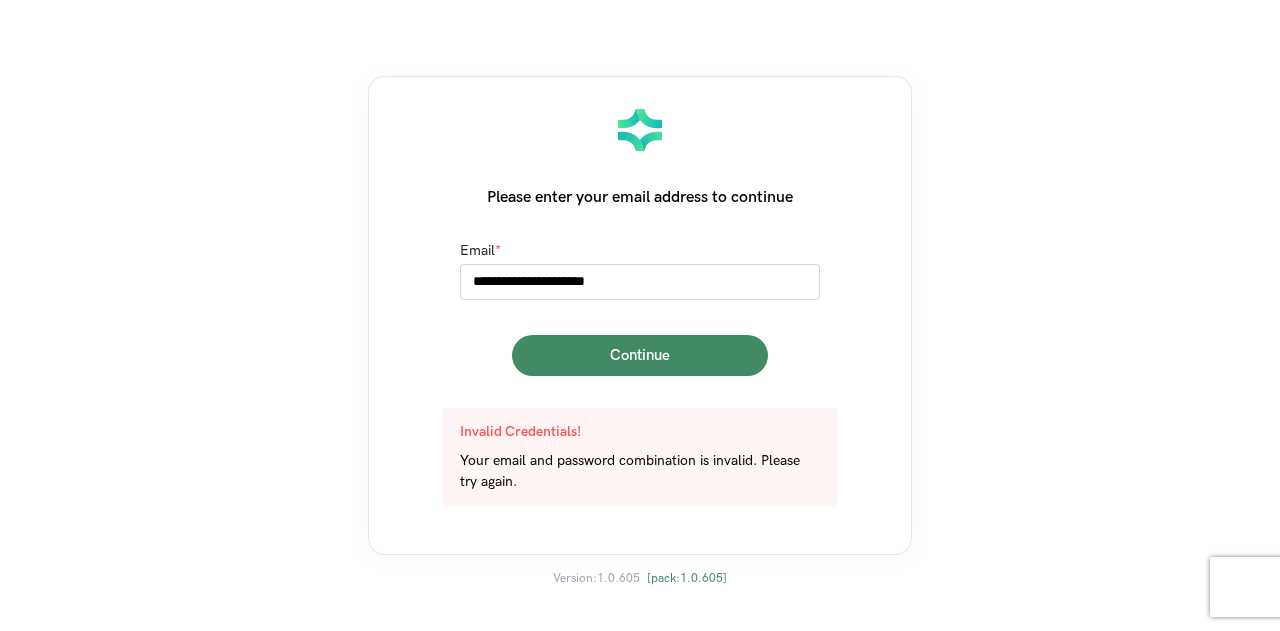 click on "**********" at bounding box center (640, 282) 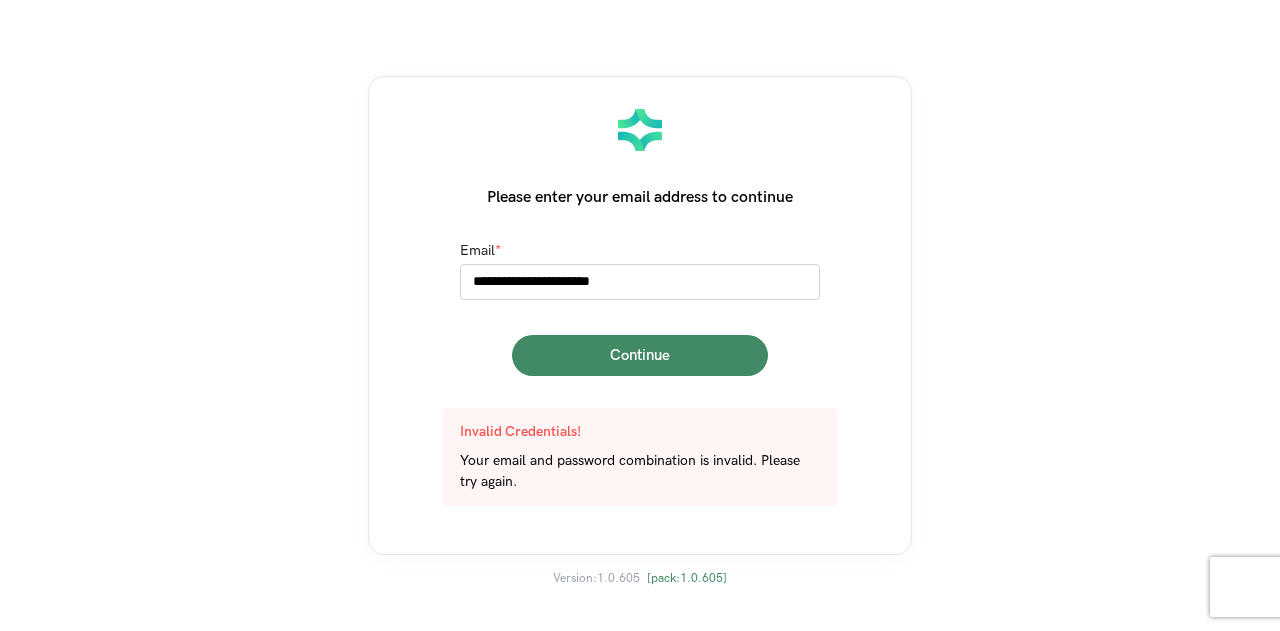 click on "**********" at bounding box center [640, 282] 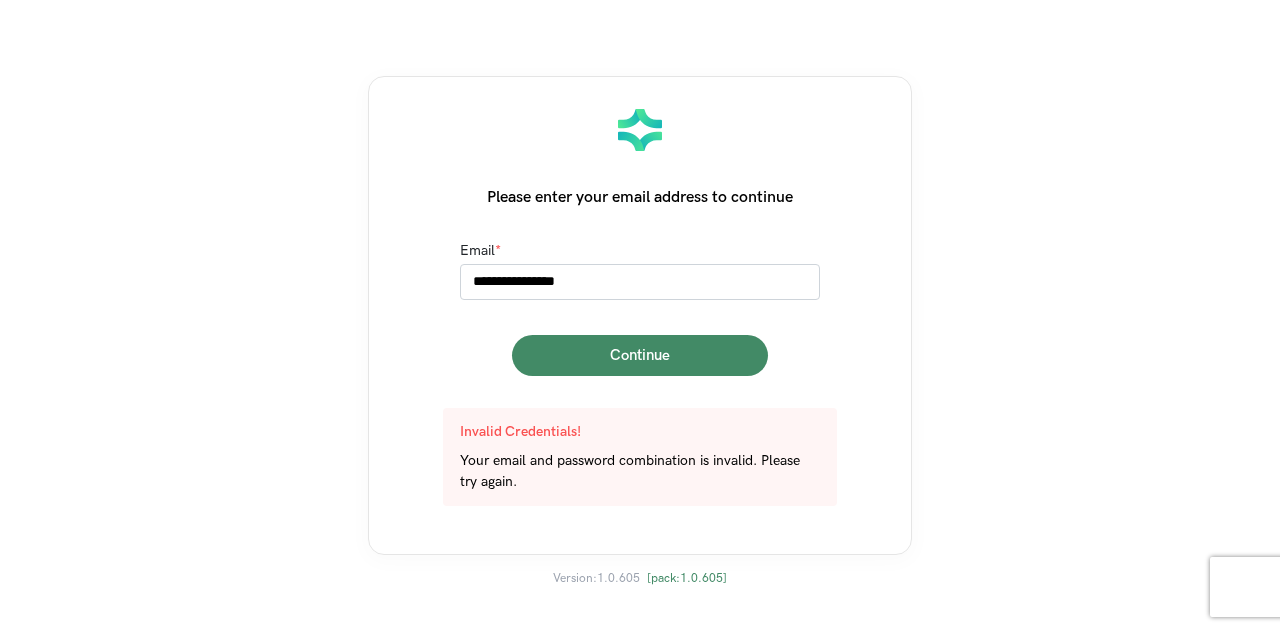 type on "**********" 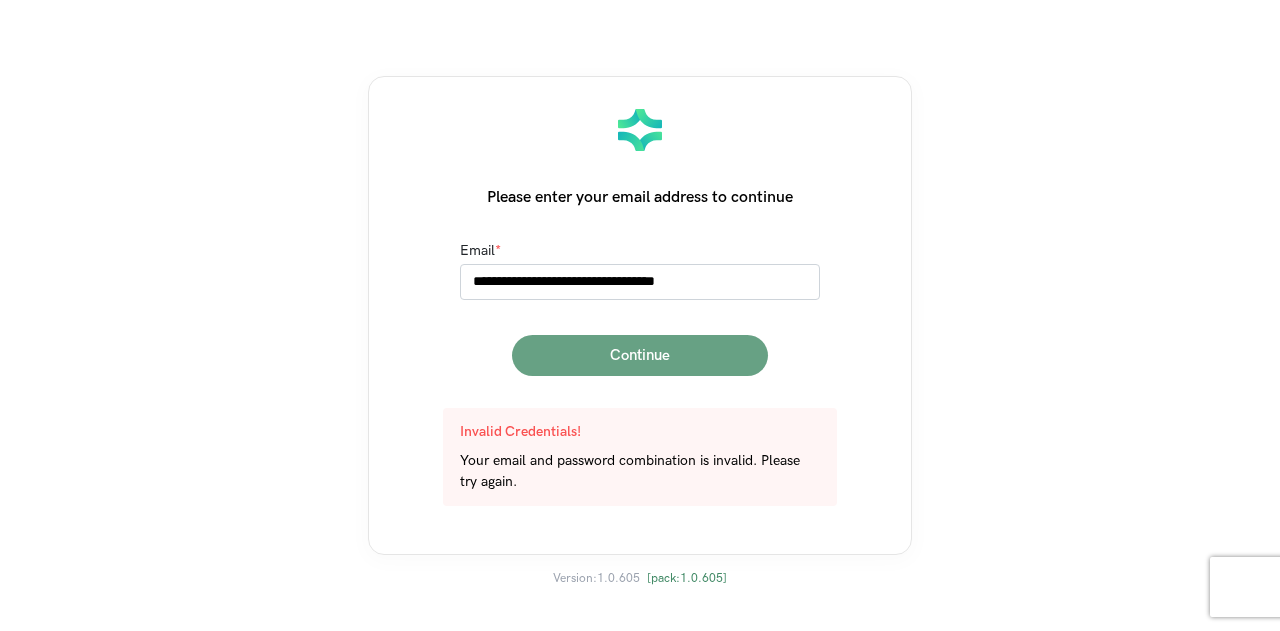 click on "Continue" at bounding box center [640, 355] 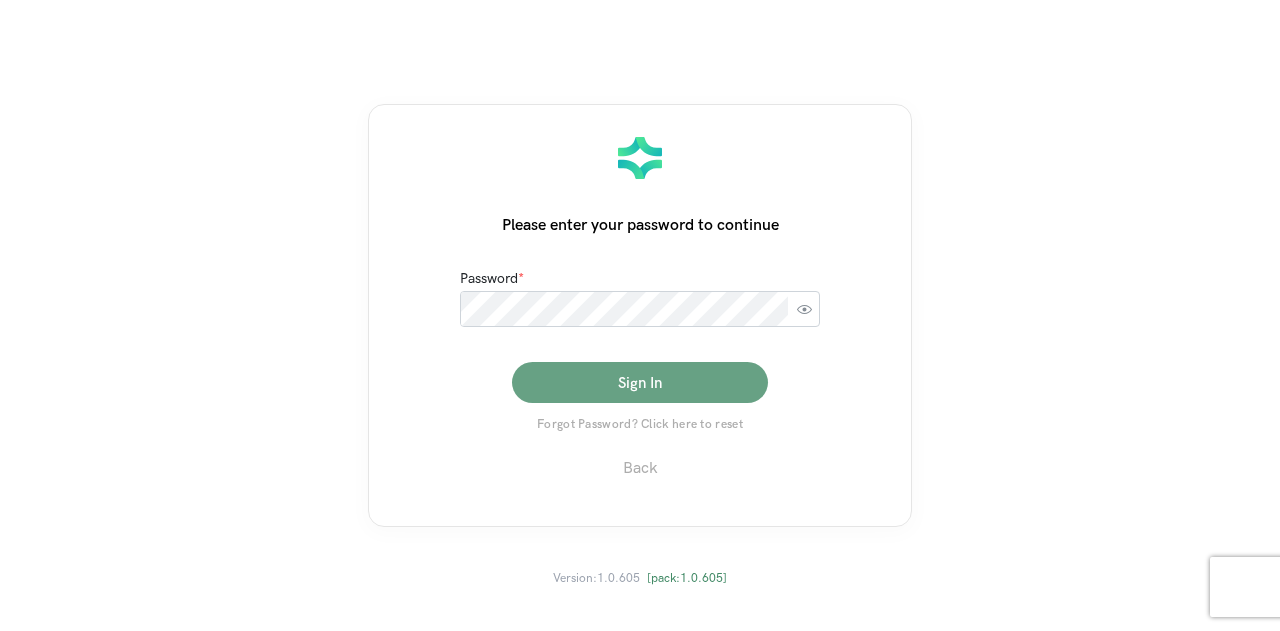 click on "Sign In" at bounding box center [640, 382] 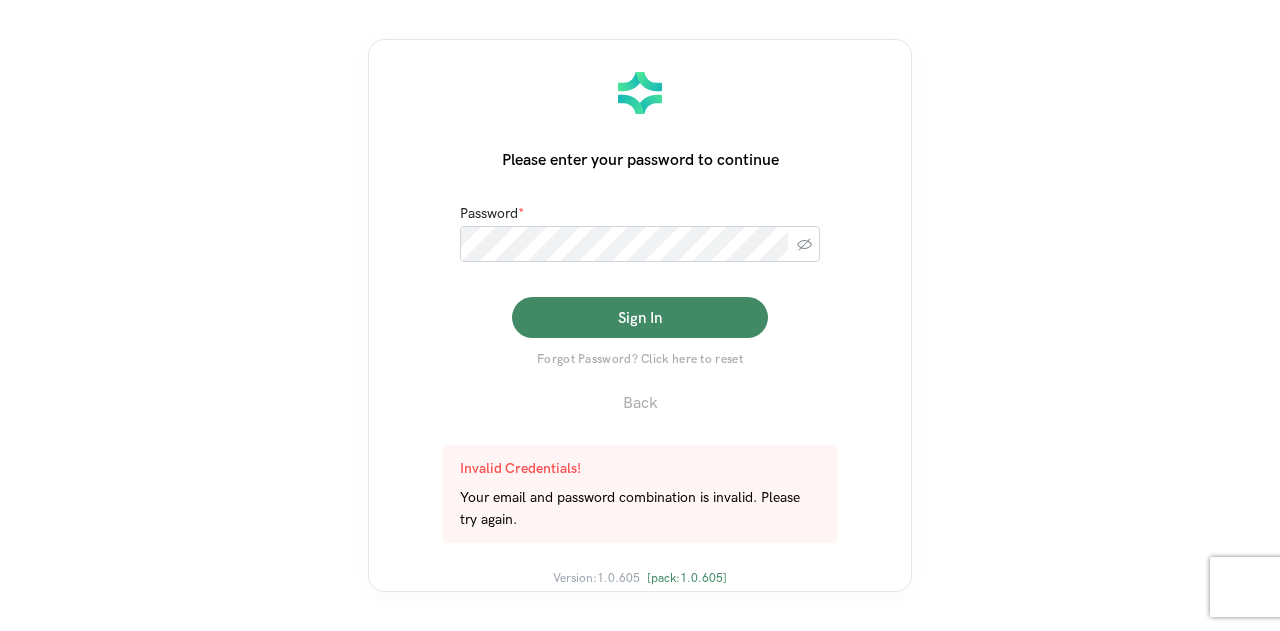 click at bounding box center [804, 244] 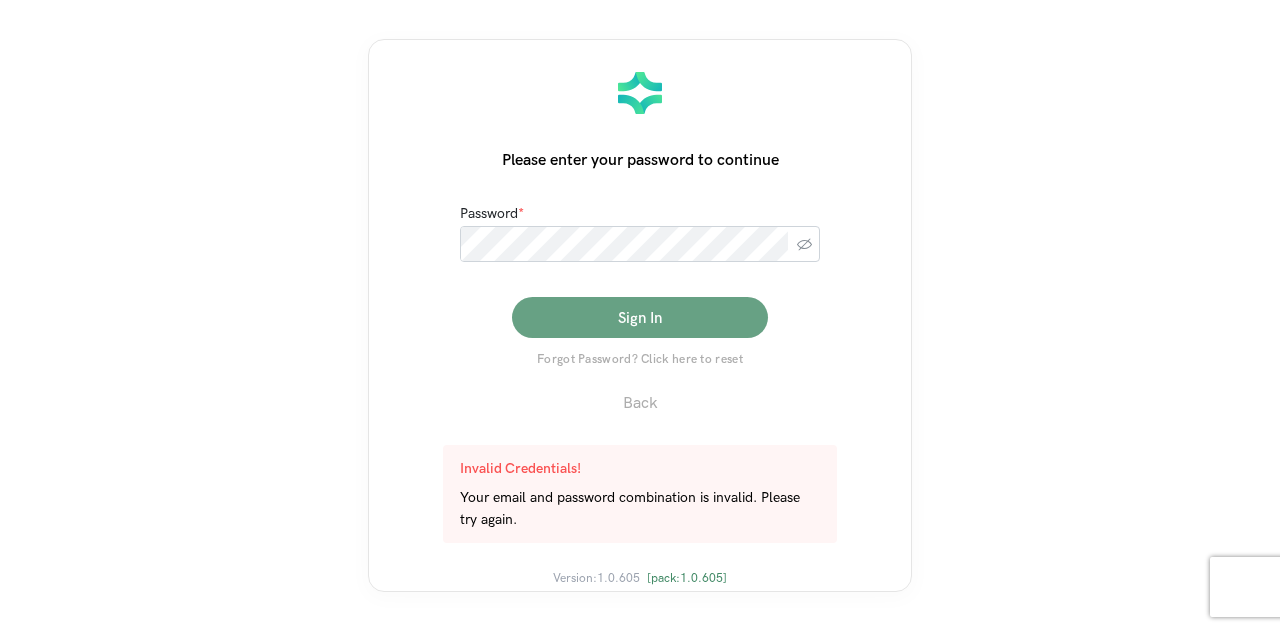 click on "Sign In" at bounding box center (640, 317) 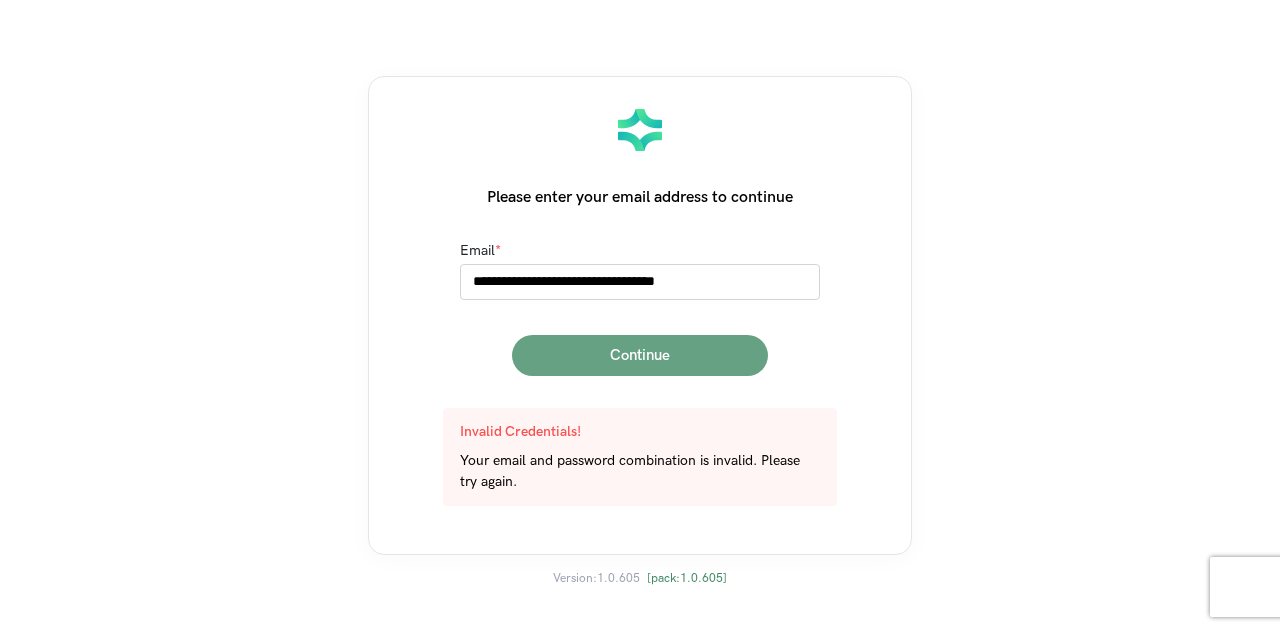 click on "Continue" at bounding box center [640, 355] 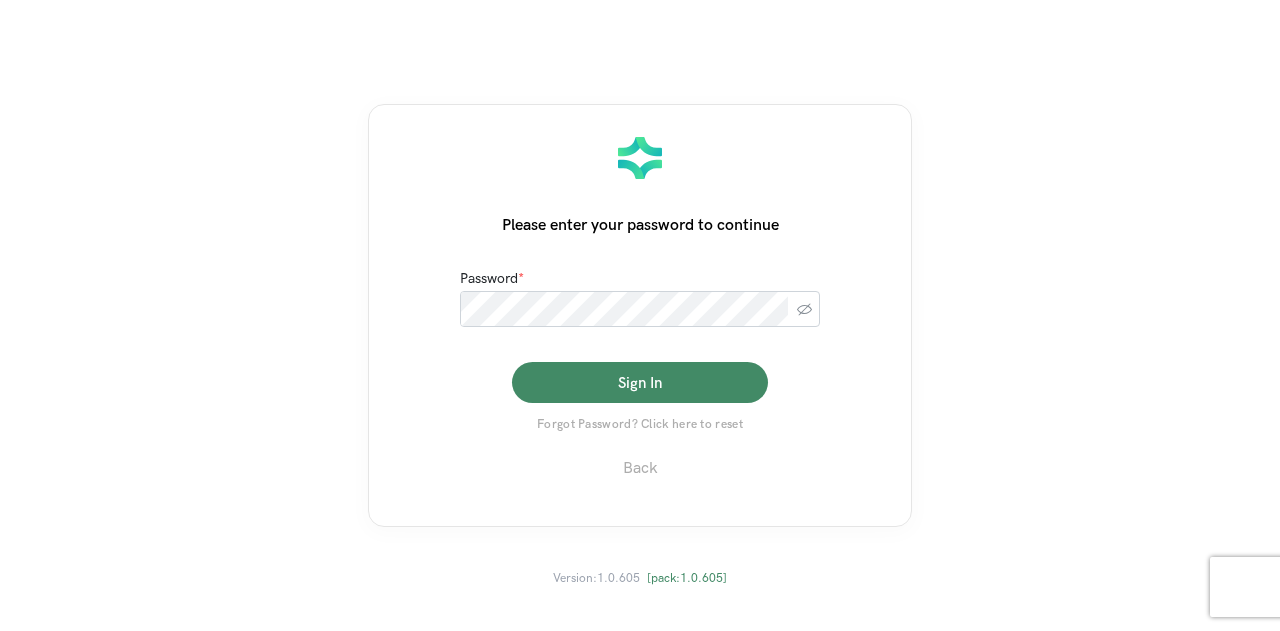 click at bounding box center [804, 309] 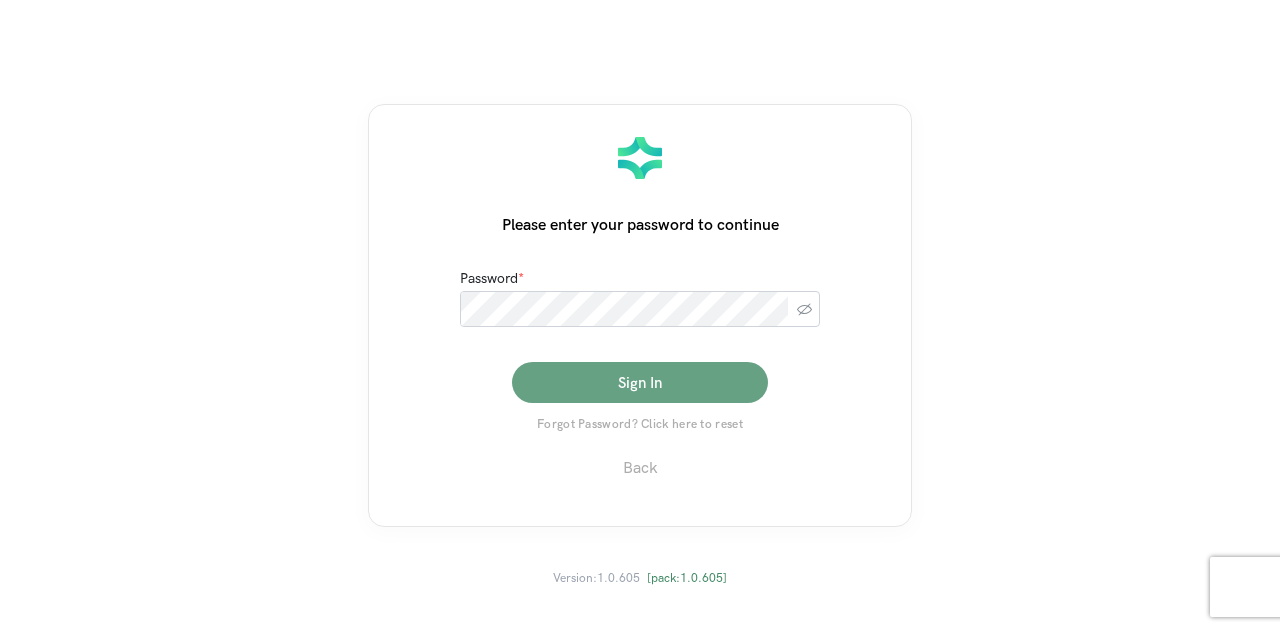 click on "Sign In" at bounding box center [640, 382] 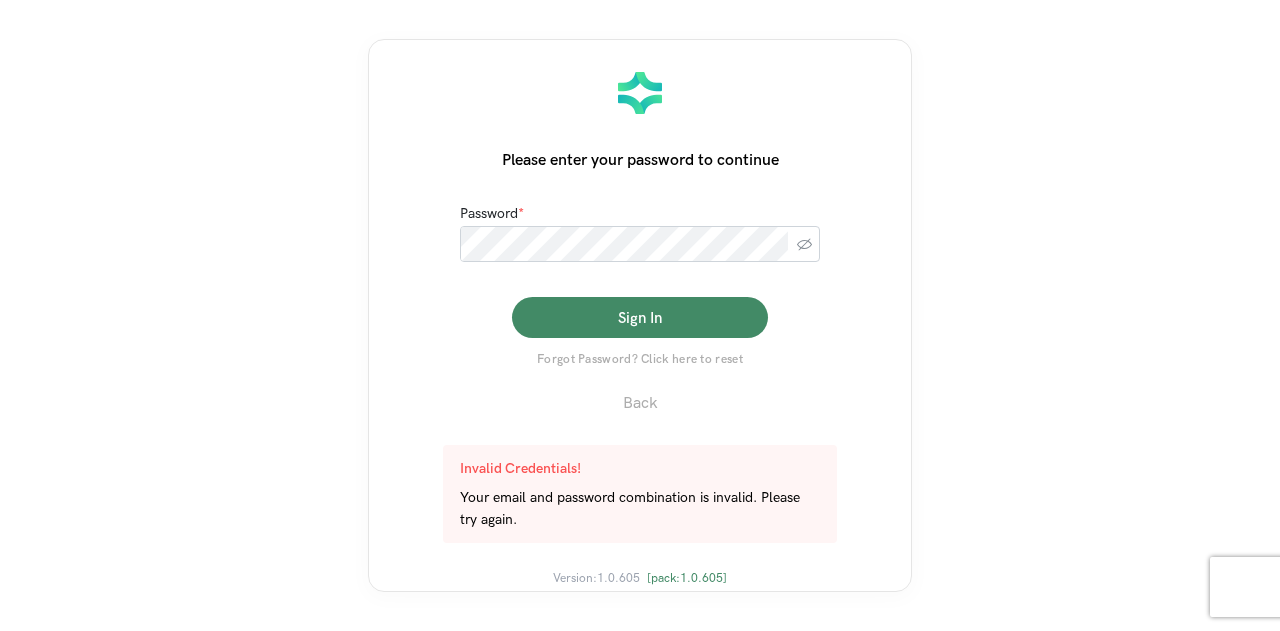 click on "Password  *" at bounding box center [640, 232] 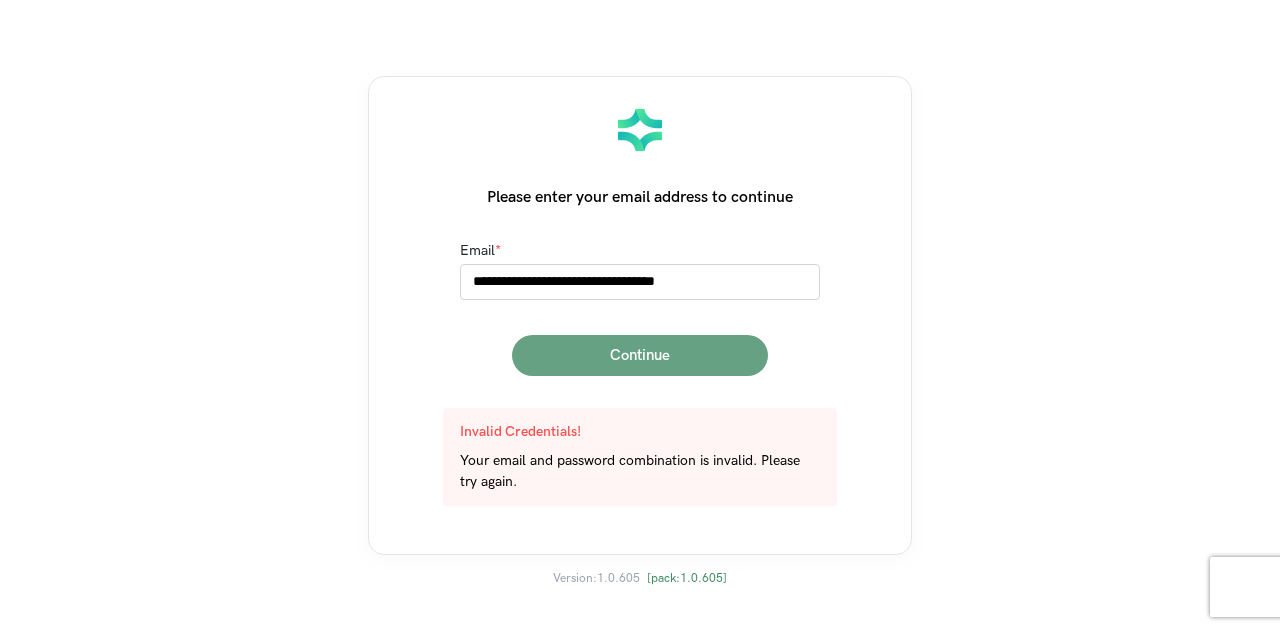 click on "Continue" at bounding box center [640, 355] 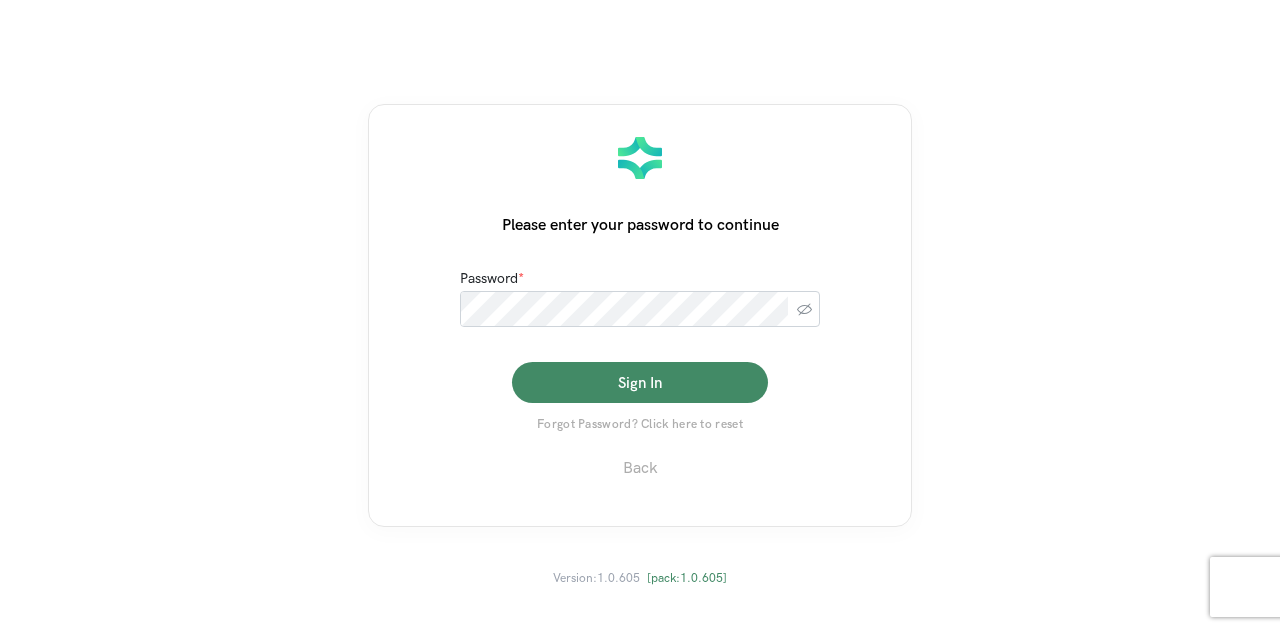 click at bounding box center (804, 309) 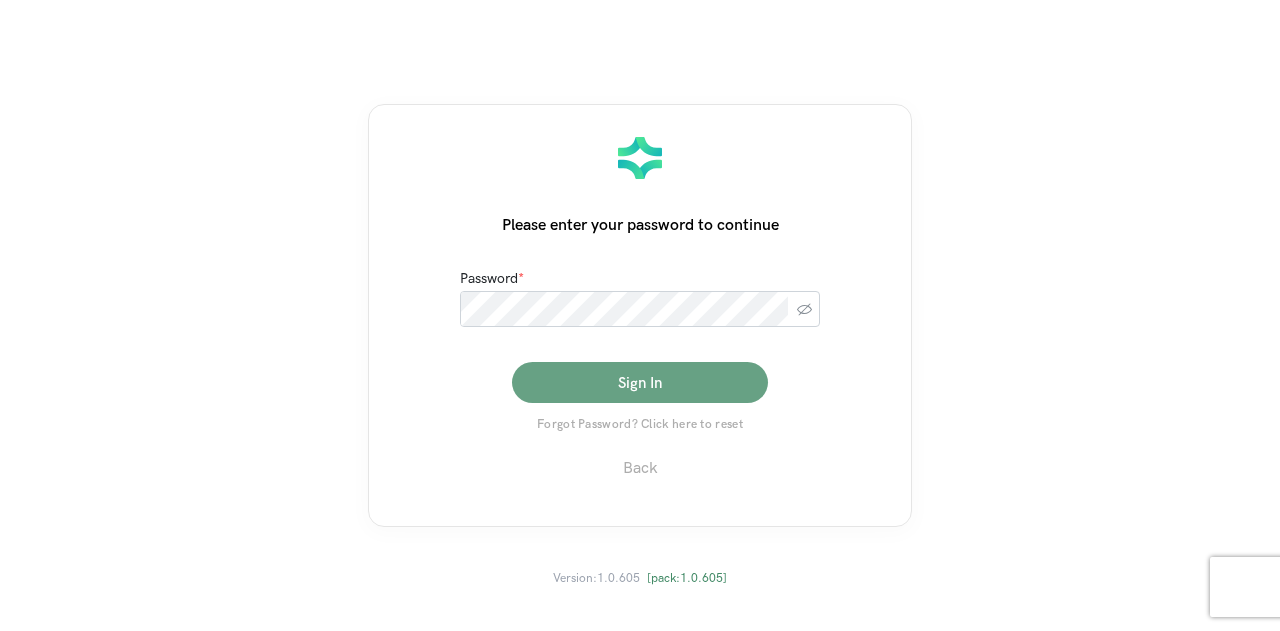click on "Sign In" at bounding box center [640, 382] 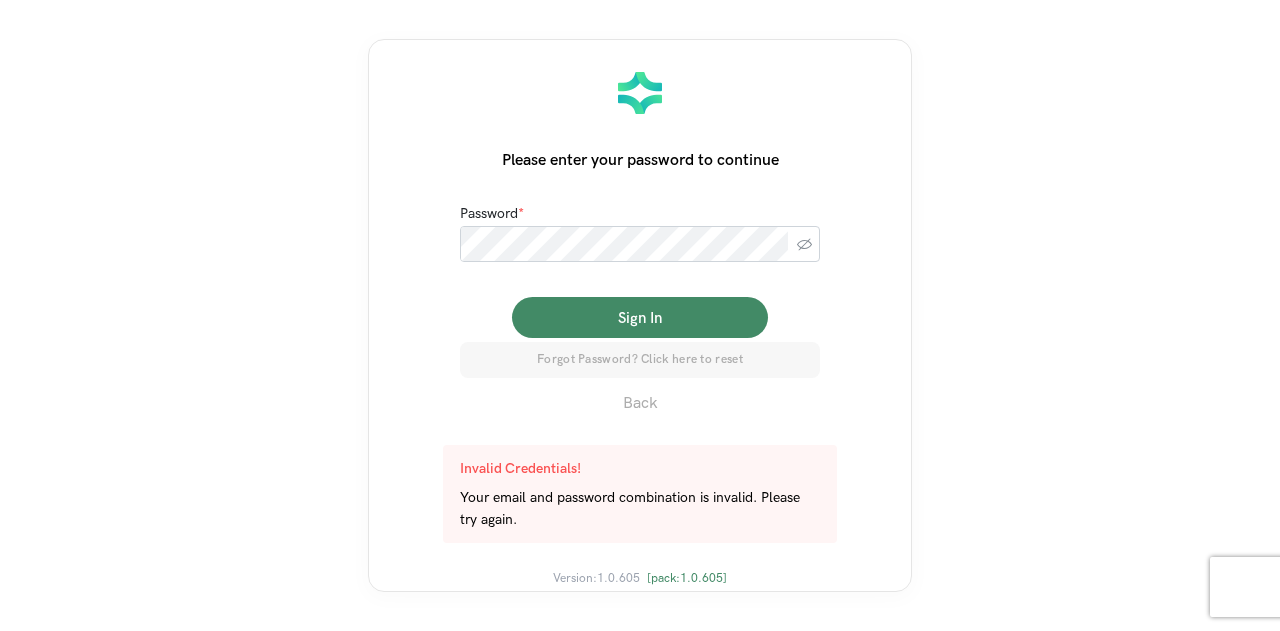 click on "Forgot Password? Click here to reset" at bounding box center [640, 360] 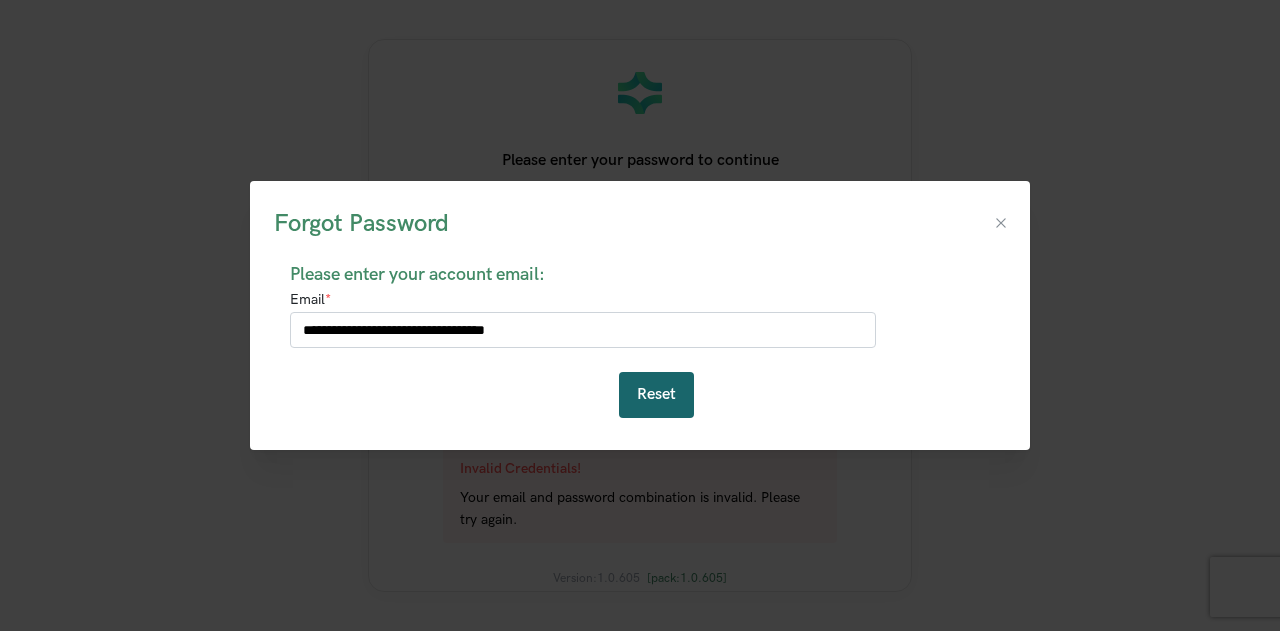 click on "Reset" at bounding box center (656, 395) 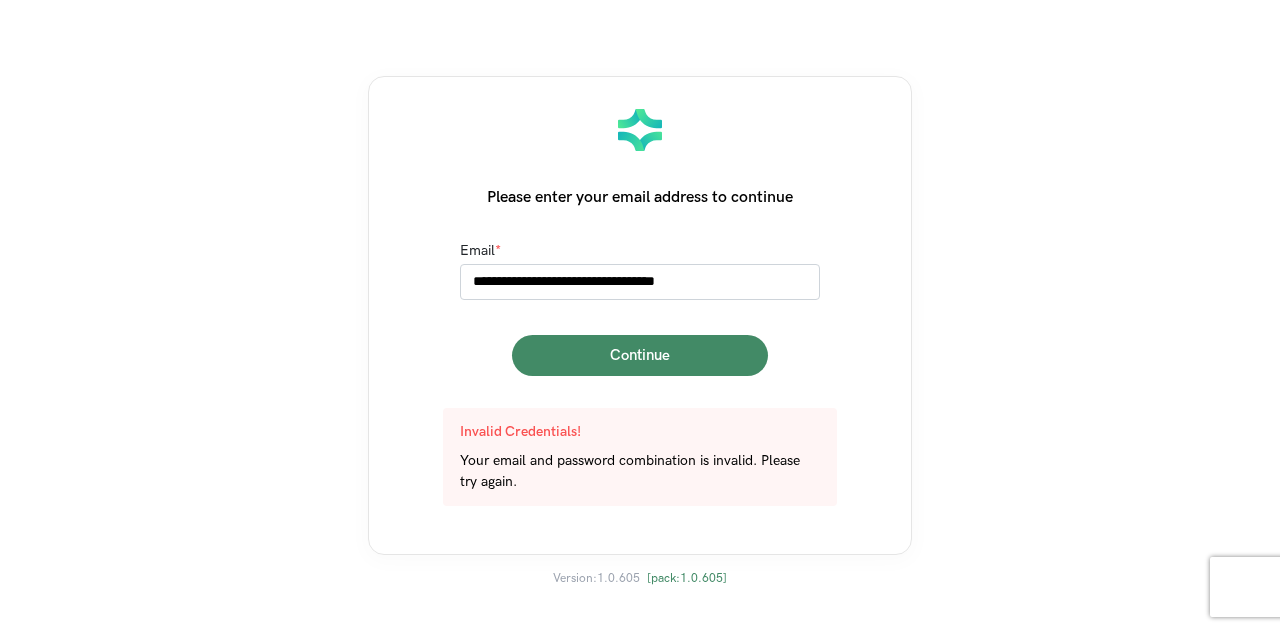 click on "**********" at bounding box center [640, 282] 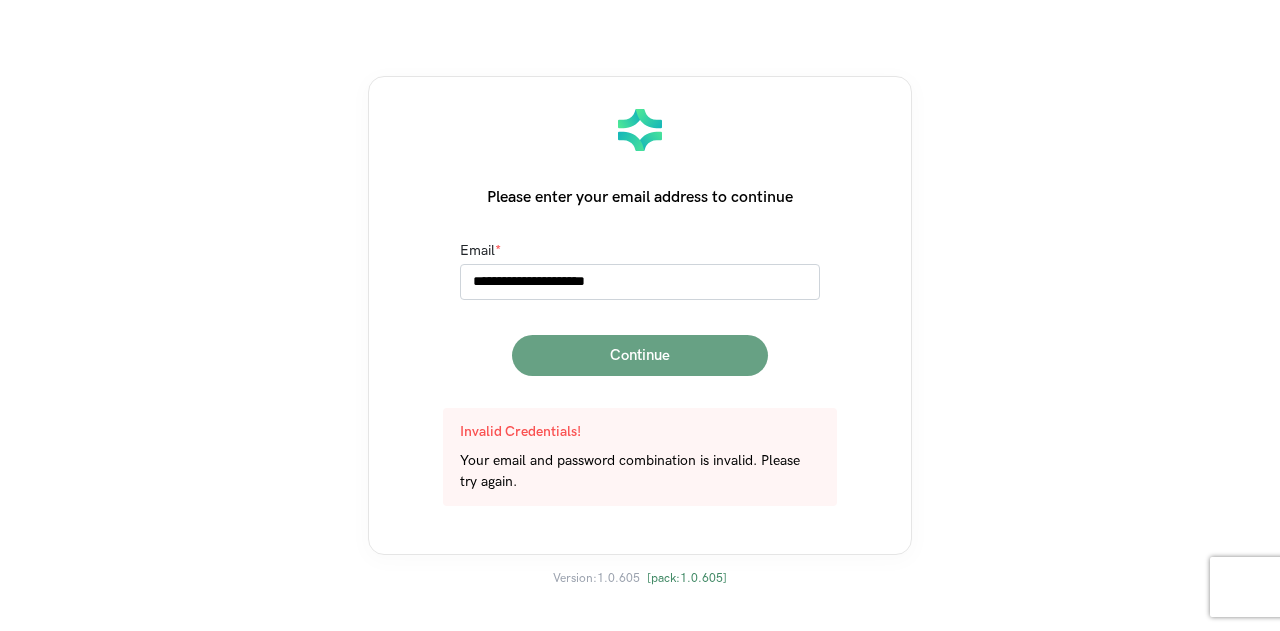 type on "**********" 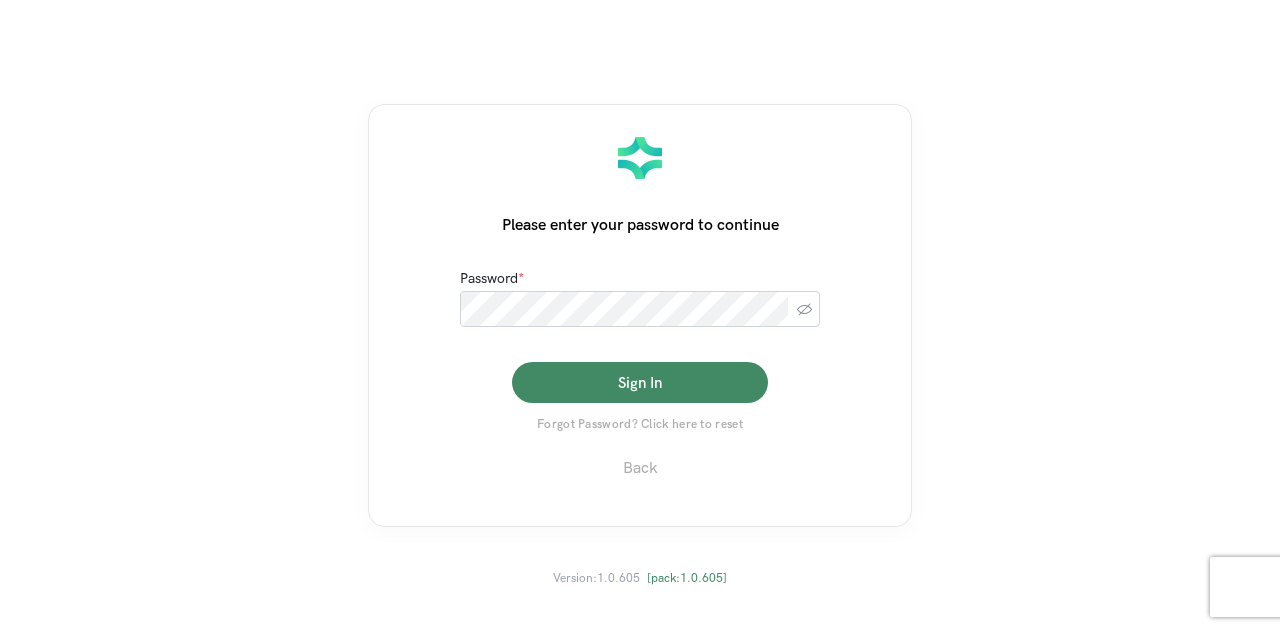 click at bounding box center [804, 309] 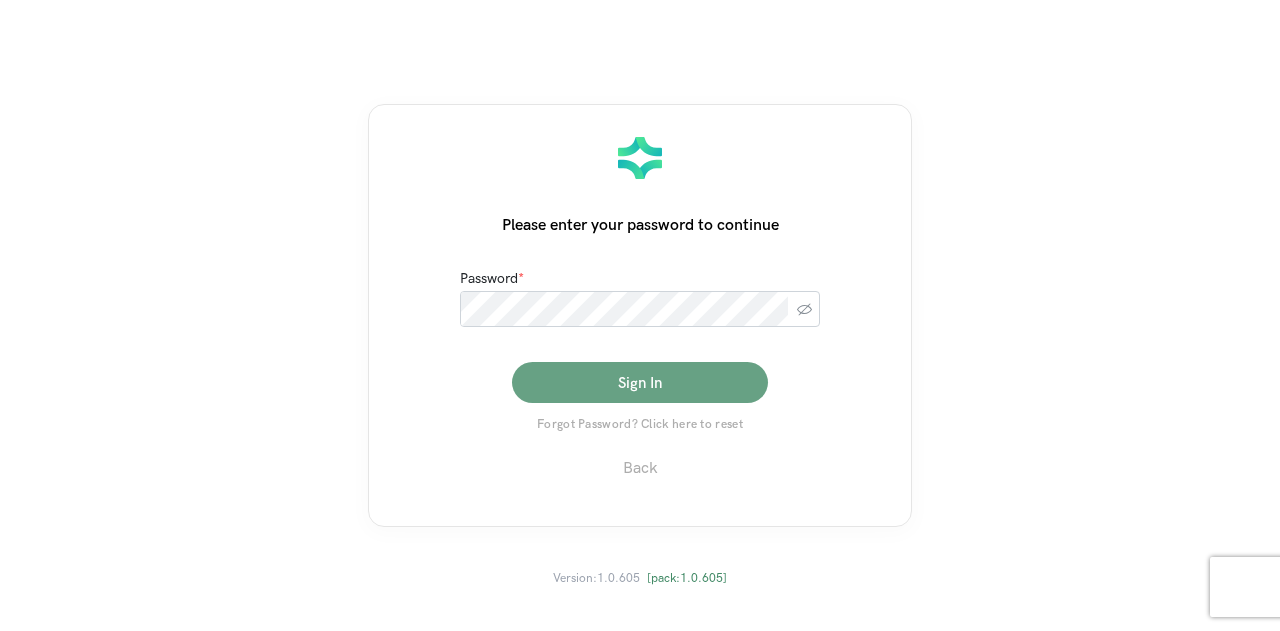click on "Sign In" at bounding box center (640, 382) 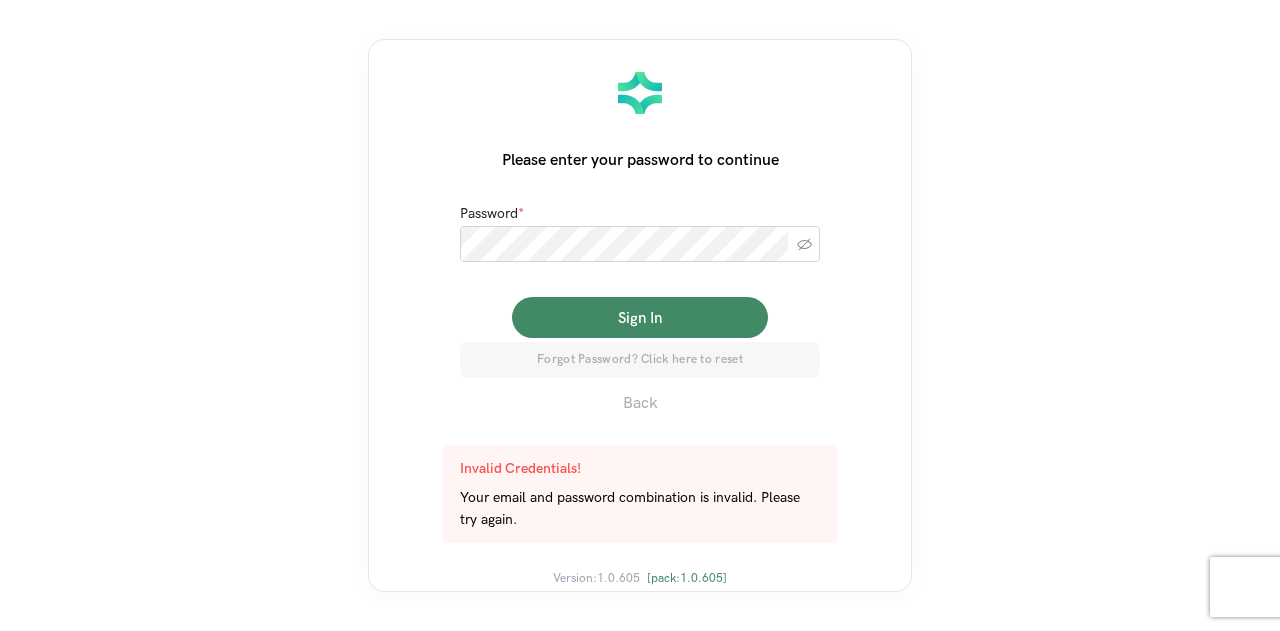 click on "Forgot Password? Click here to reset" at bounding box center (640, 360) 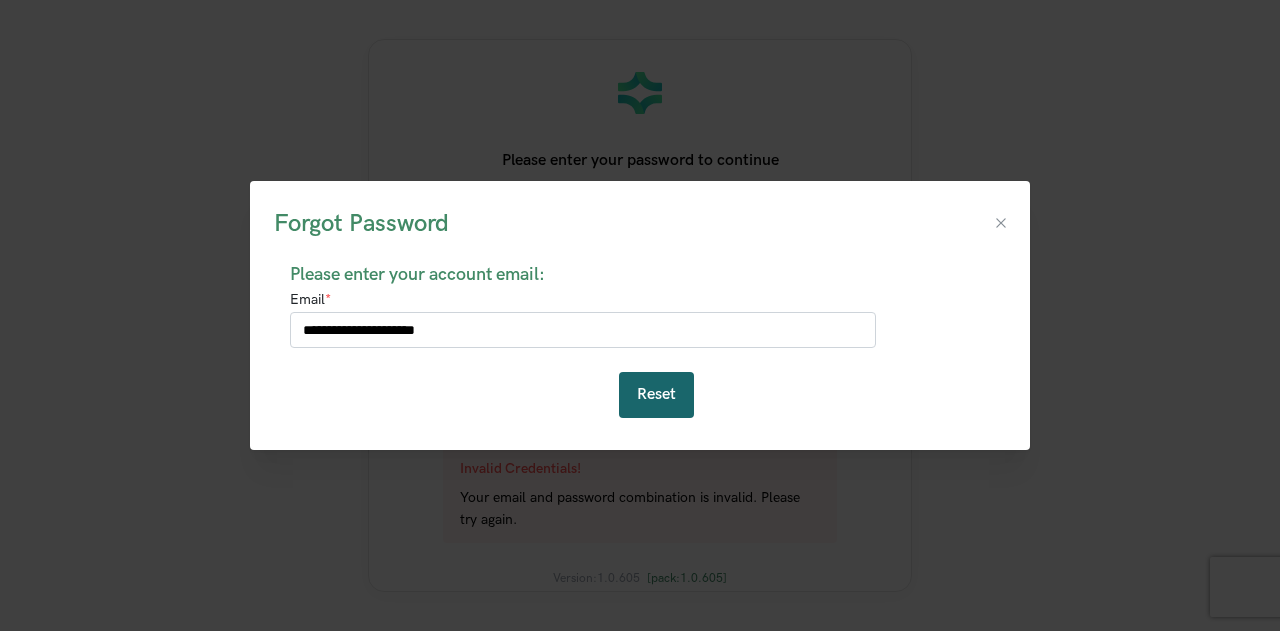 click on "Reset" at bounding box center (656, 395) 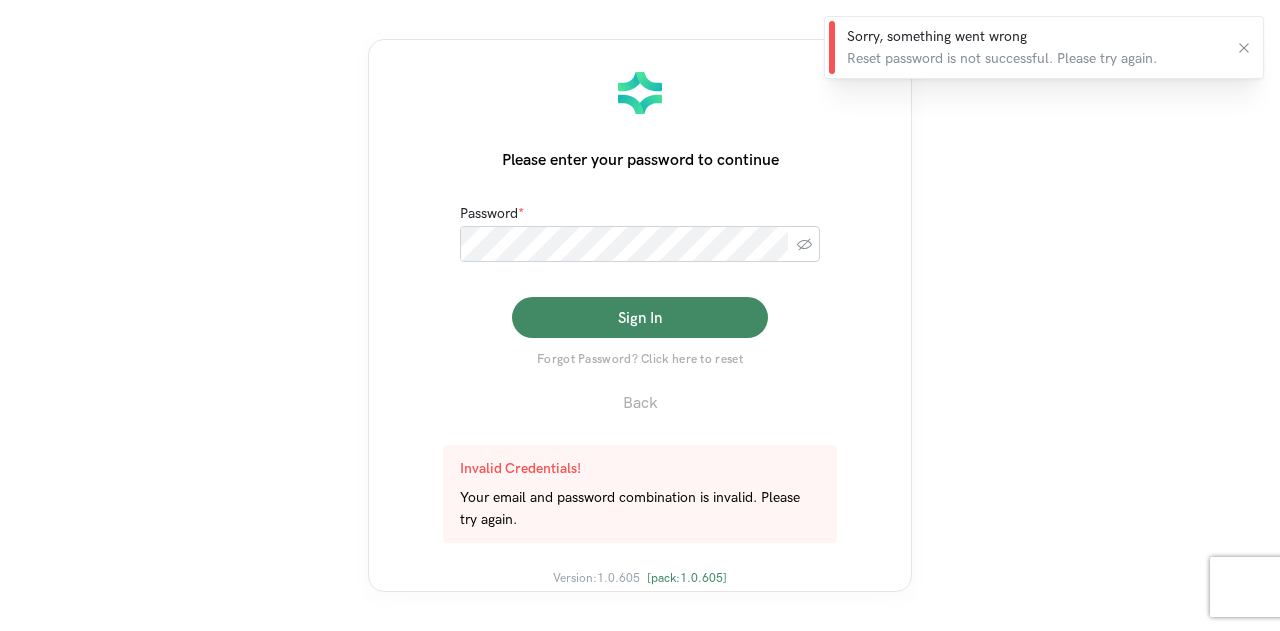 drag, startPoint x: 1246, startPoint y: 53, endPoint x: 1258, endPoint y: 52, distance: 12.0415945 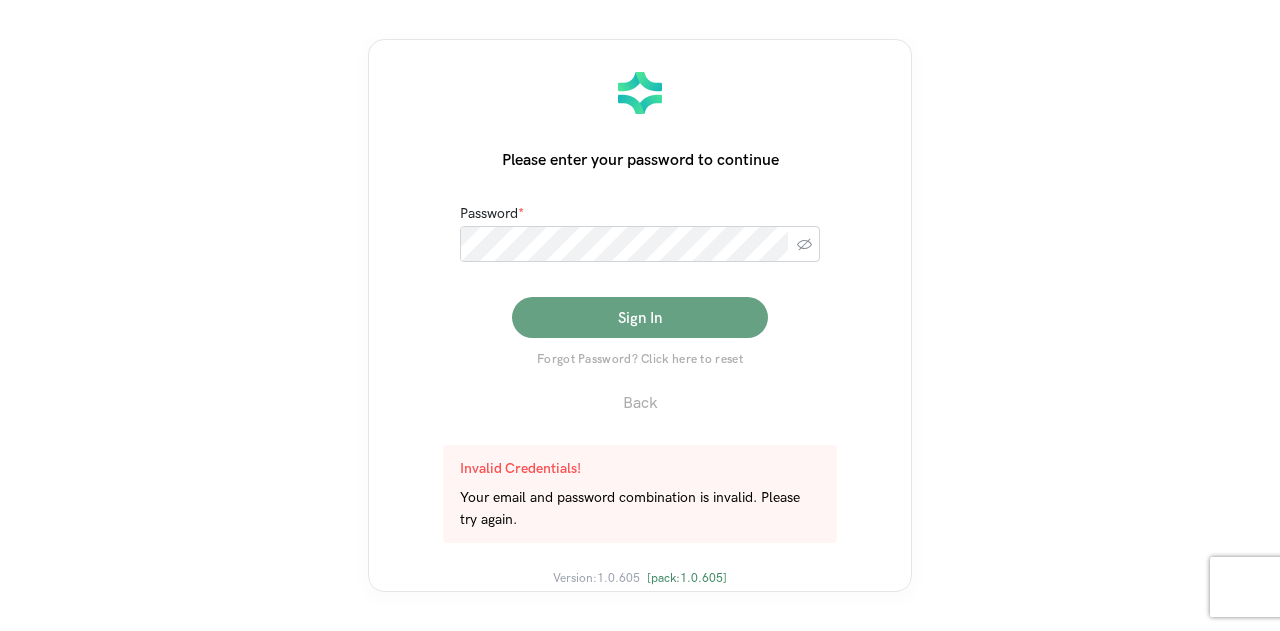 click on "Sign In" at bounding box center [640, 317] 